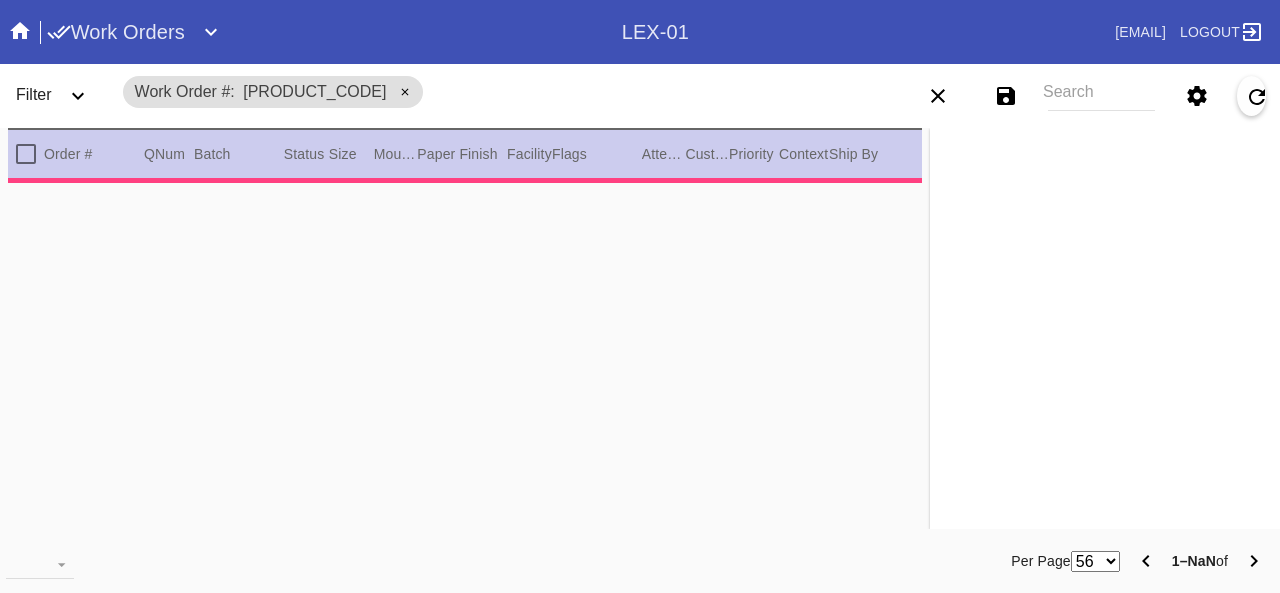 scroll, scrollTop: 0, scrollLeft: 0, axis: both 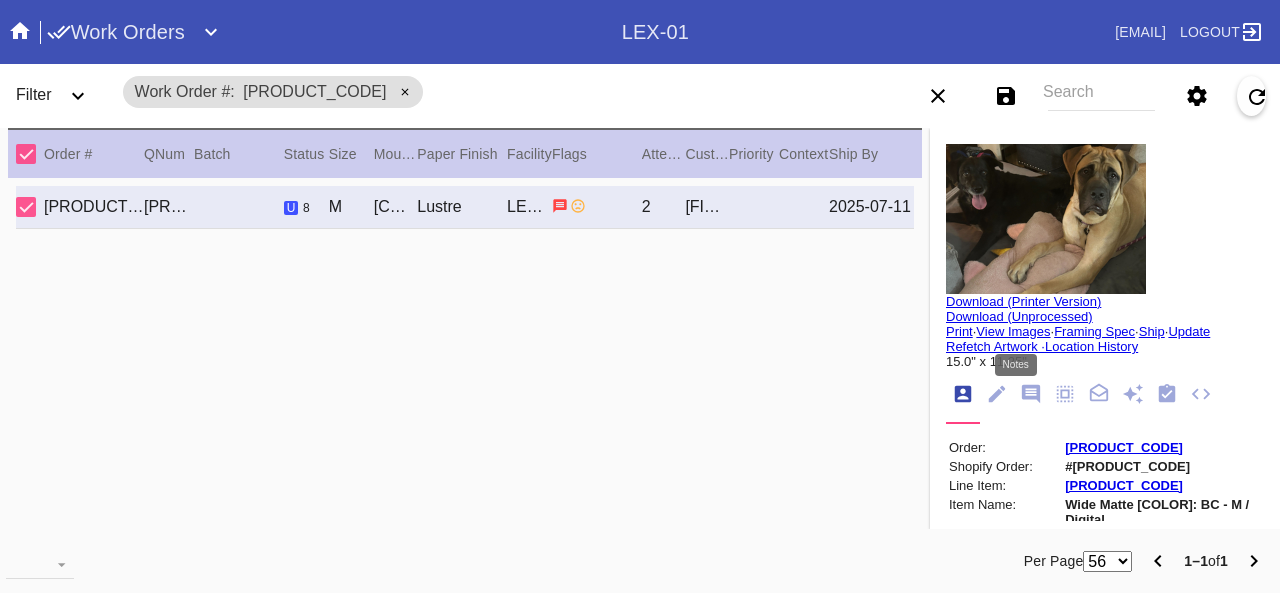 click at bounding box center (1031, 394) 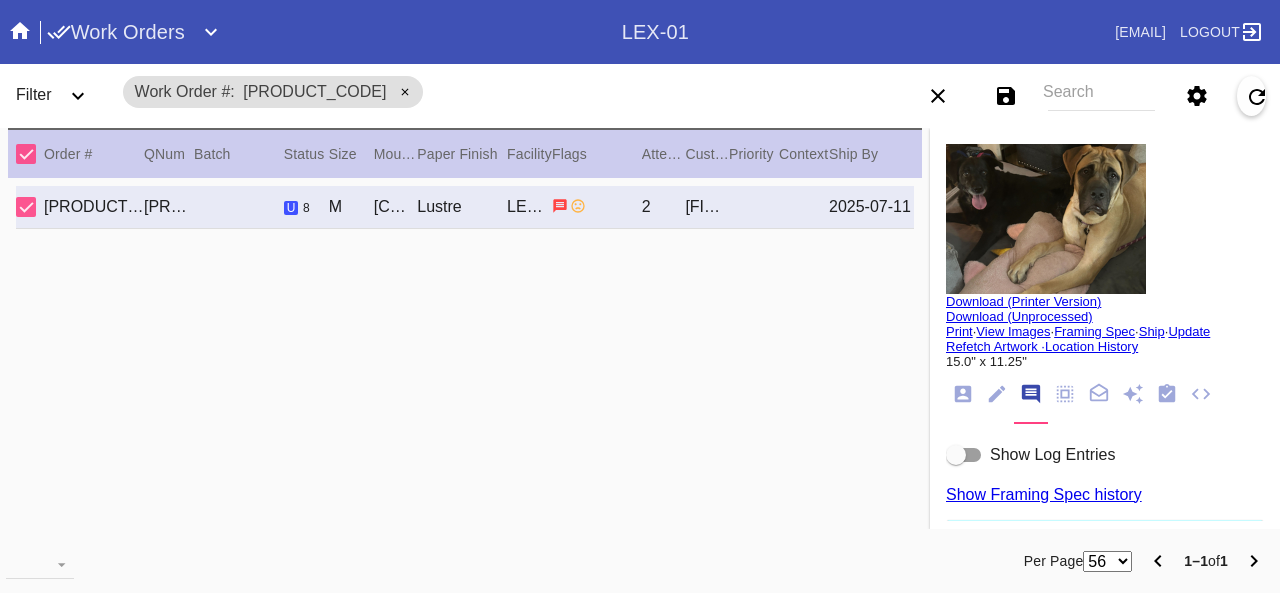 scroll, scrollTop: 122, scrollLeft: 0, axis: vertical 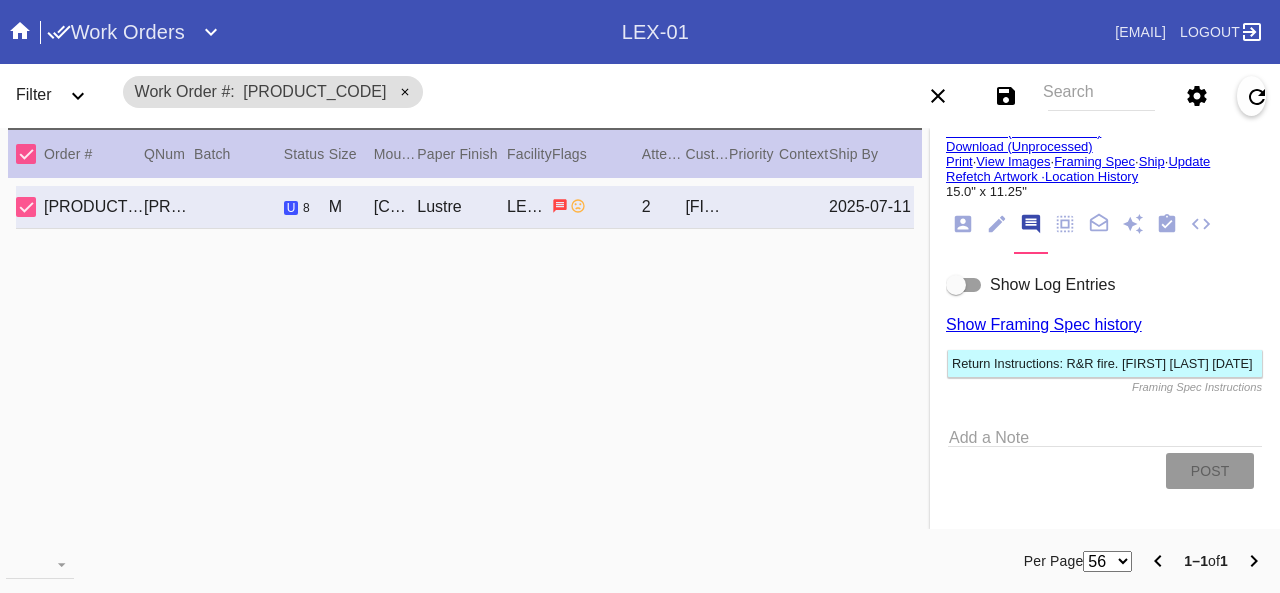 click on "Add a Note" at bounding box center (1105, 434) 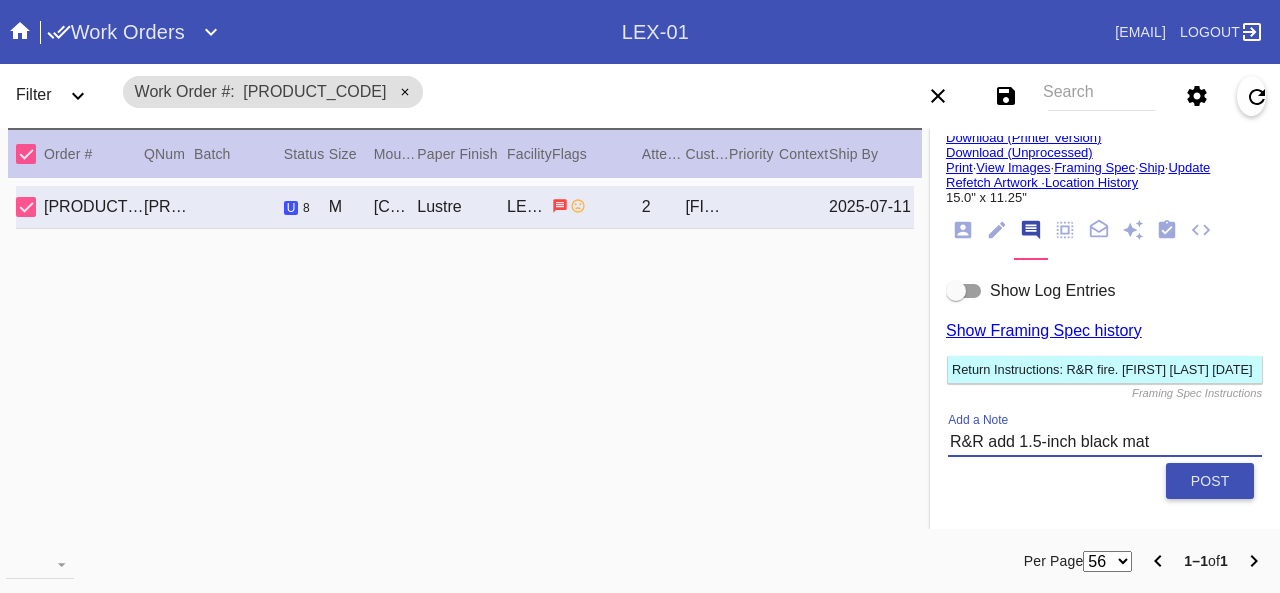 scroll, scrollTop: 177, scrollLeft: 0, axis: vertical 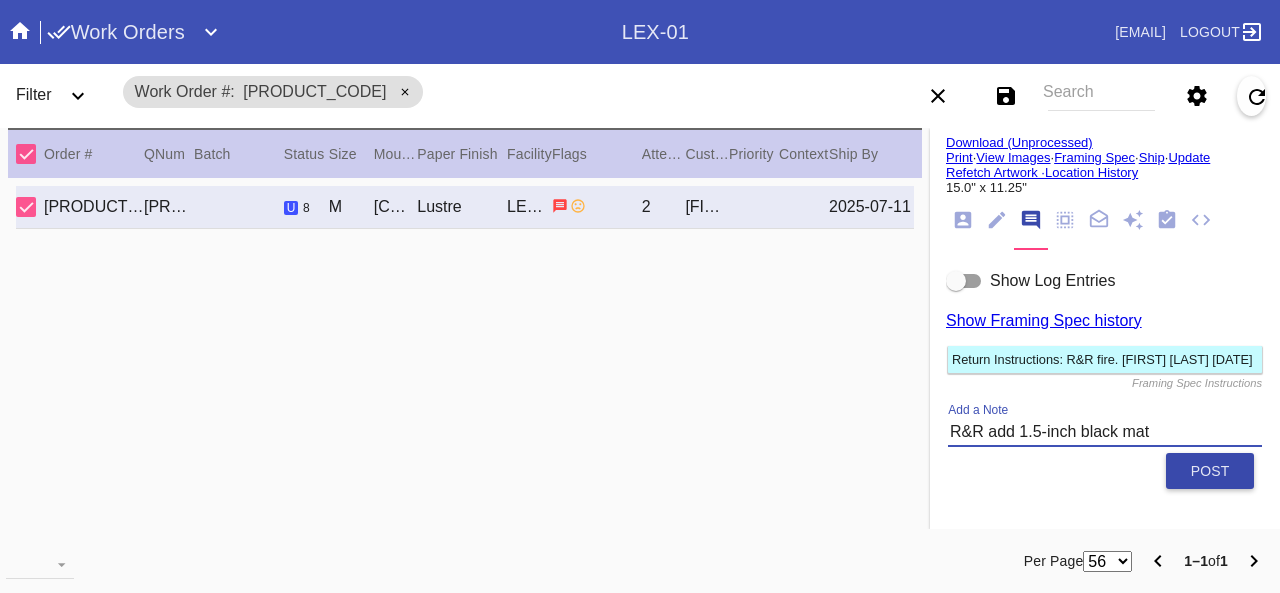 type on "R&R add 1.5-inch black mat" 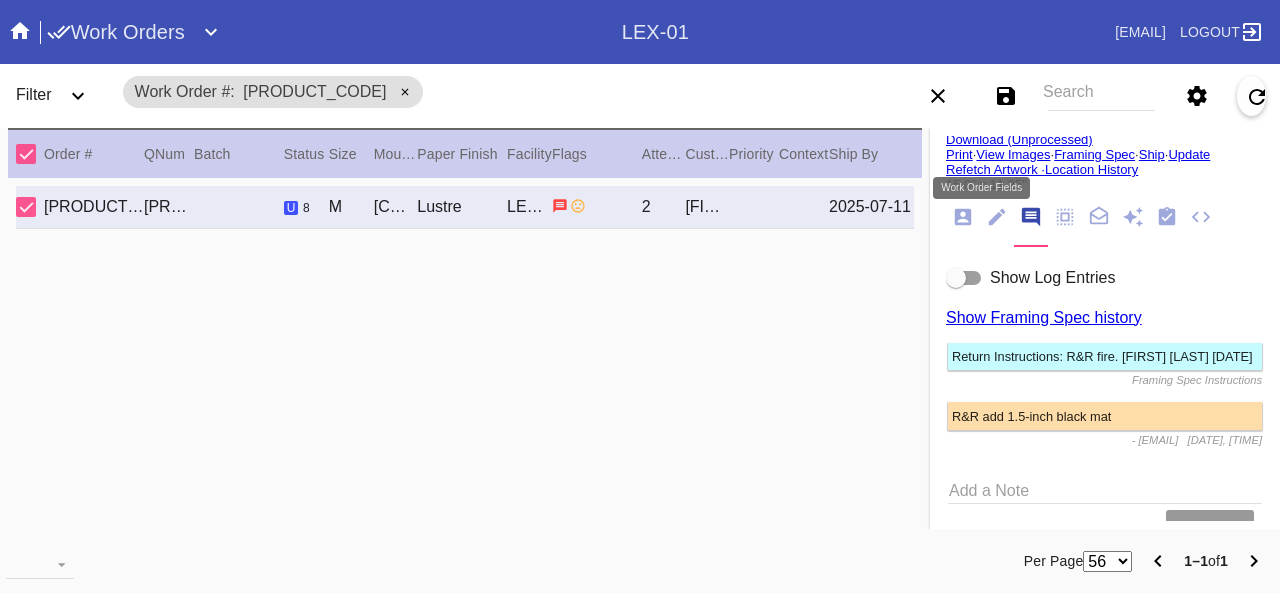 click at bounding box center (996, 218) 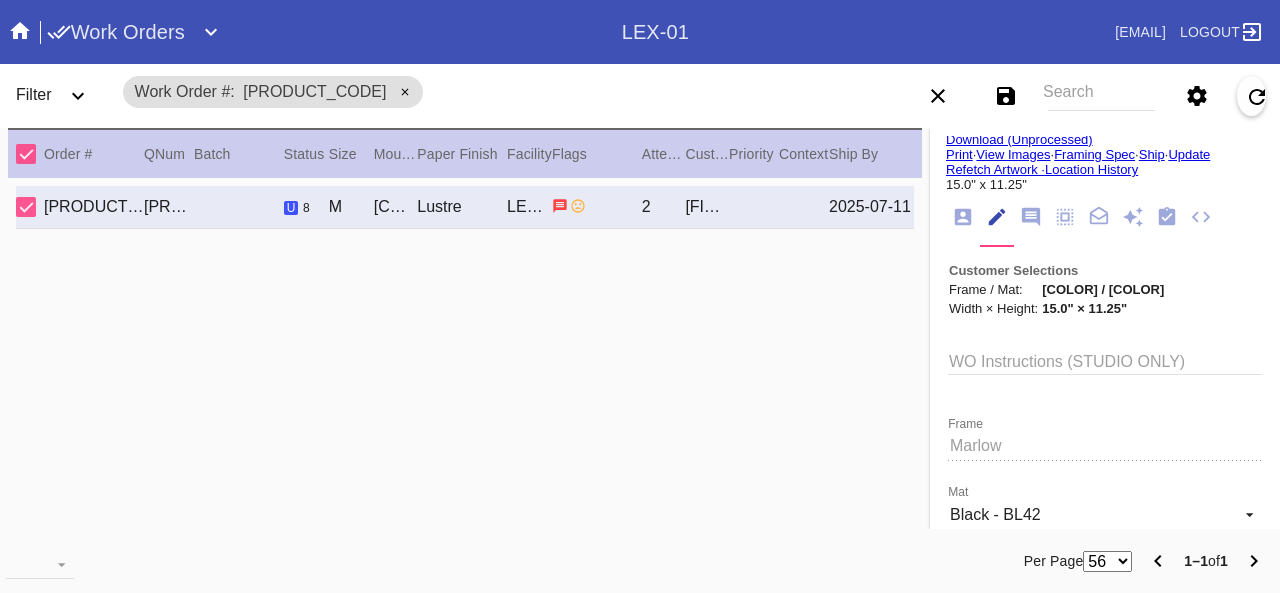 scroll, scrollTop: 73, scrollLeft: 0, axis: vertical 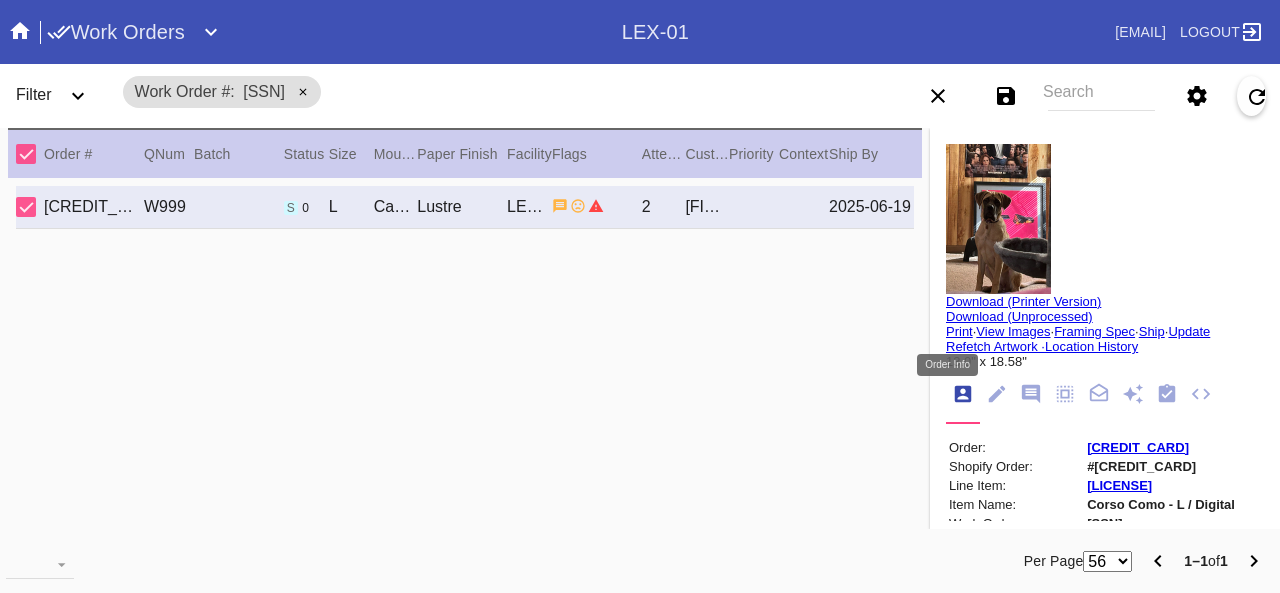 click at bounding box center (963, 394) 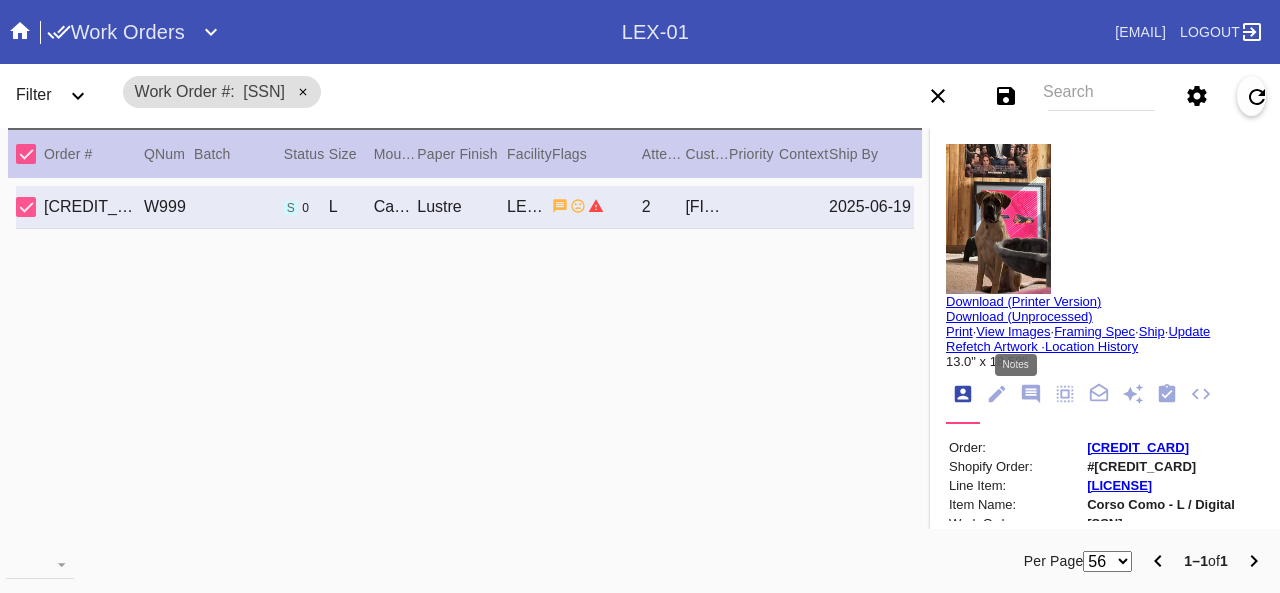 click at bounding box center (1031, 394) 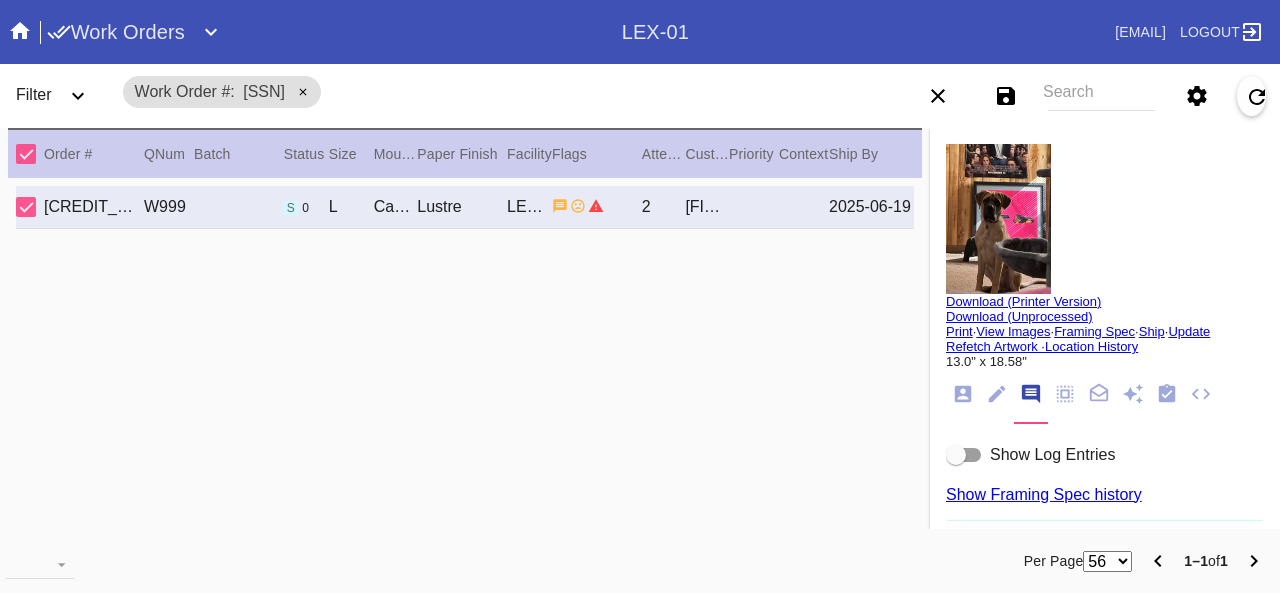 scroll, scrollTop: 122, scrollLeft: 0, axis: vertical 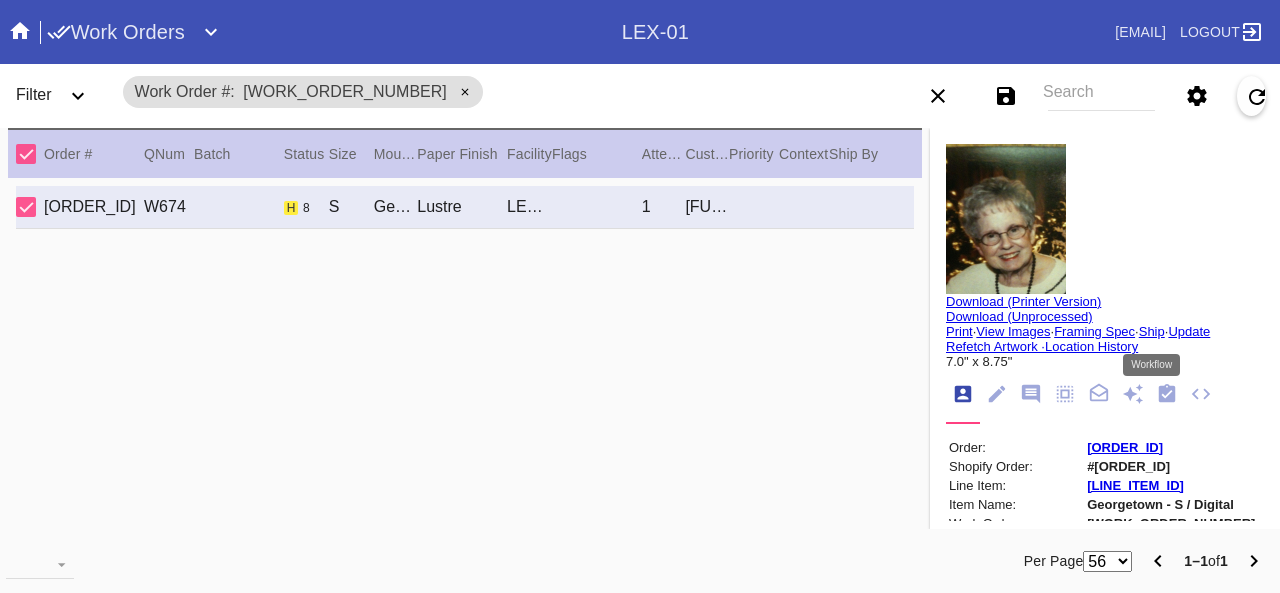 click at bounding box center (1167, 393) 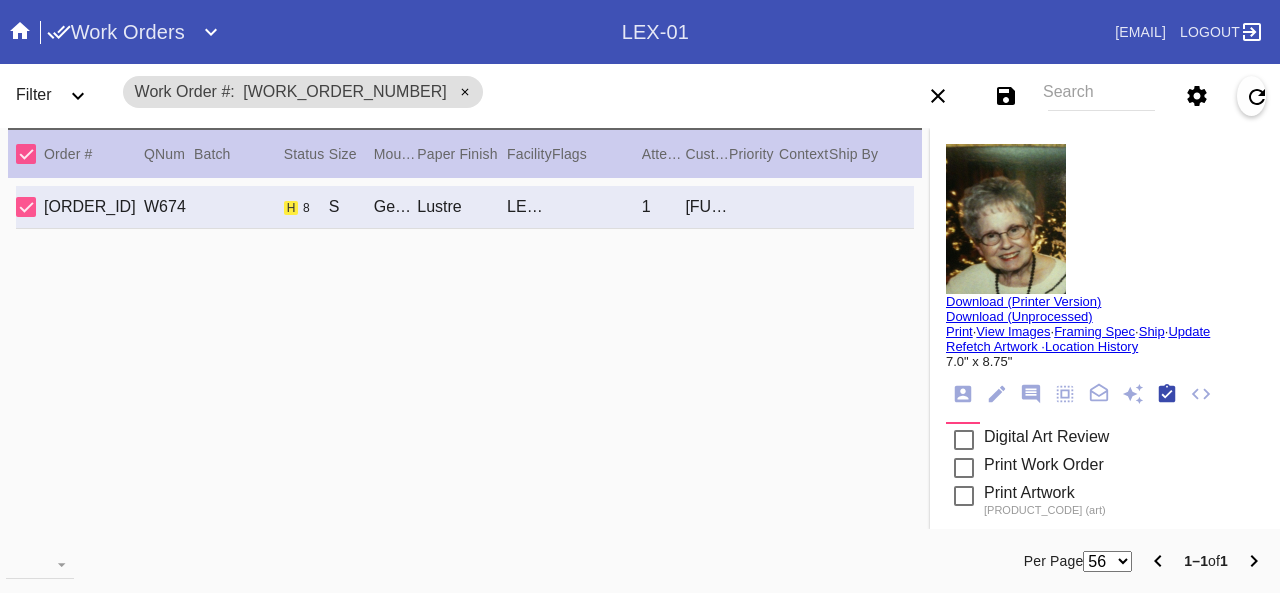 scroll, scrollTop: 318, scrollLeft: 0, axis: vertical 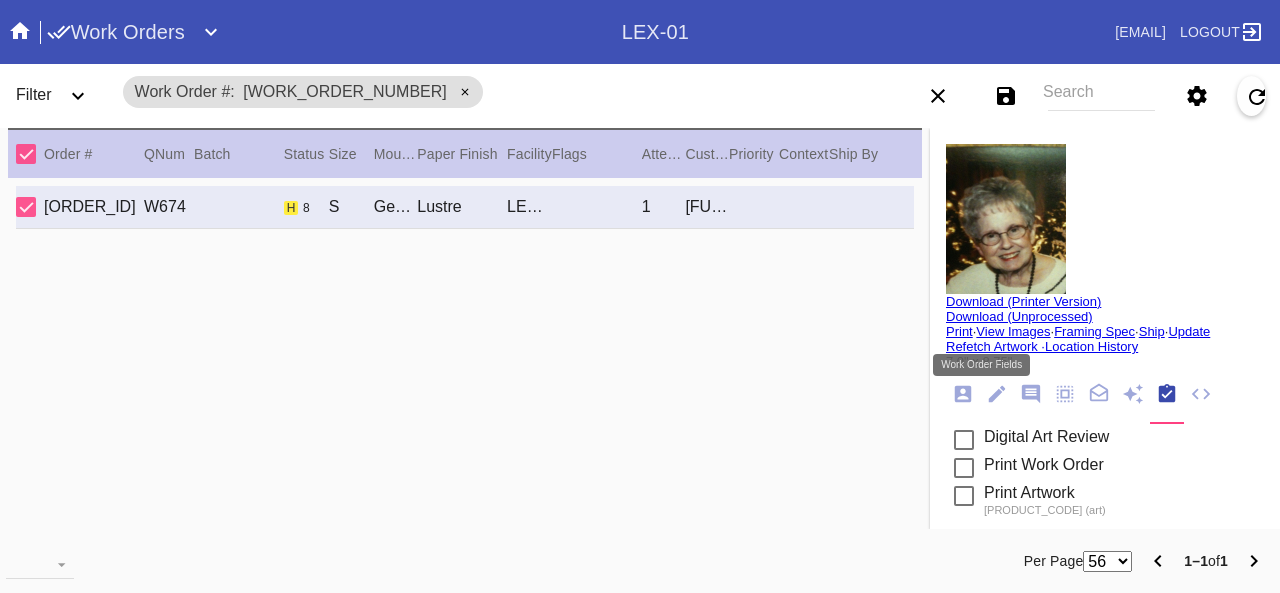 click at bounding box center [997, 394] 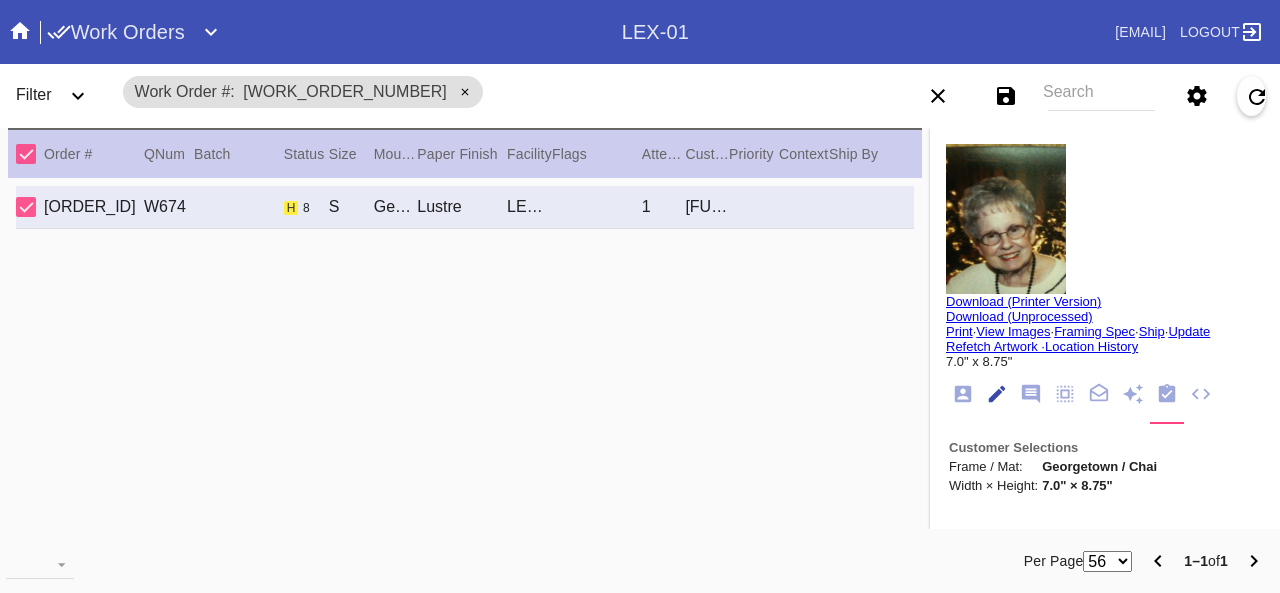 scroll, scrollTop: 73, scrollLeft: 0, axis: vertical 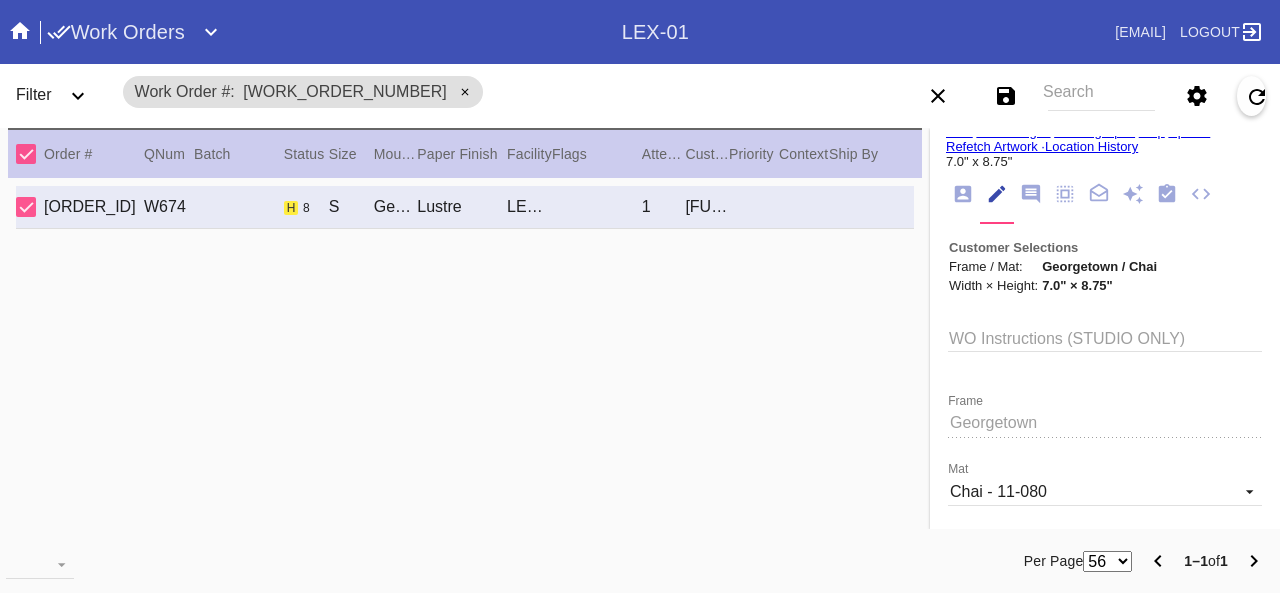 click on "WO Instructions (STUDIO ONLY)" at bounding box center (1105, 337) 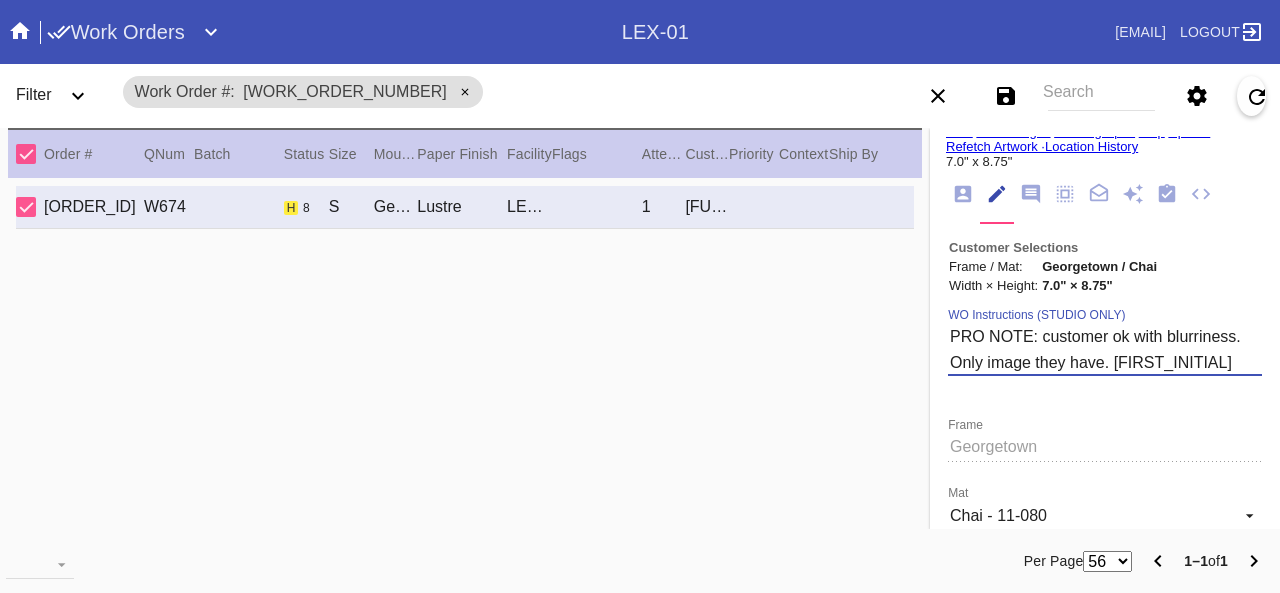 drag, startPoint x: 1174, startPoint y: 362, endPoint x: 924, endPoint y: 341, distance: 250.88045 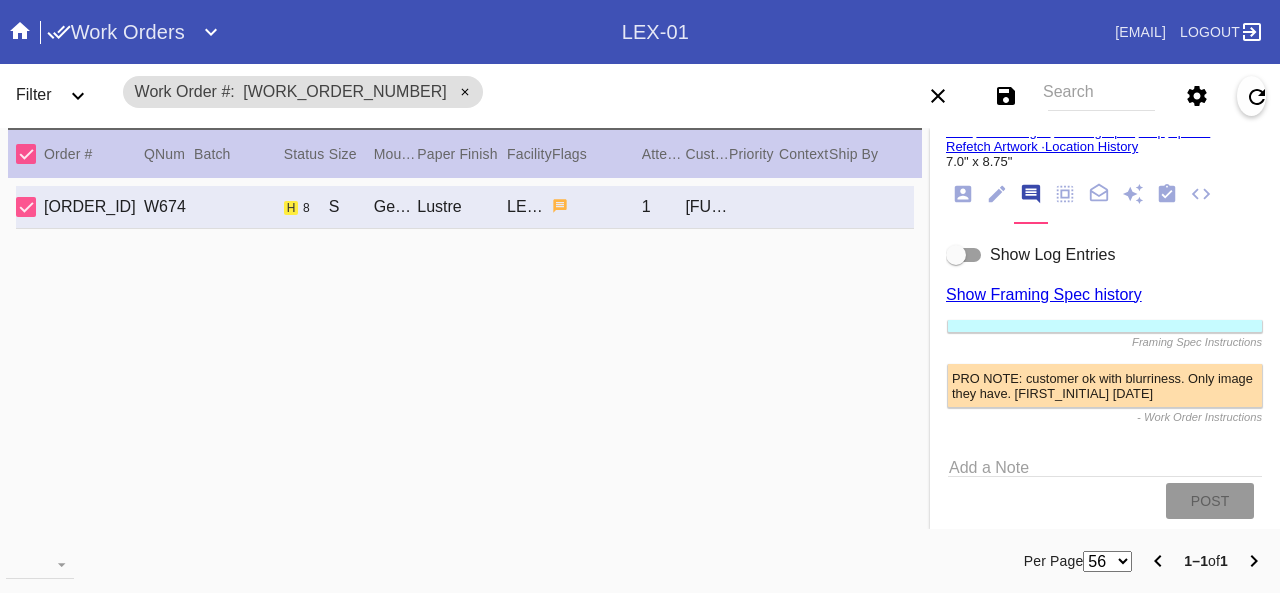 click at bounding box center [997, 194] 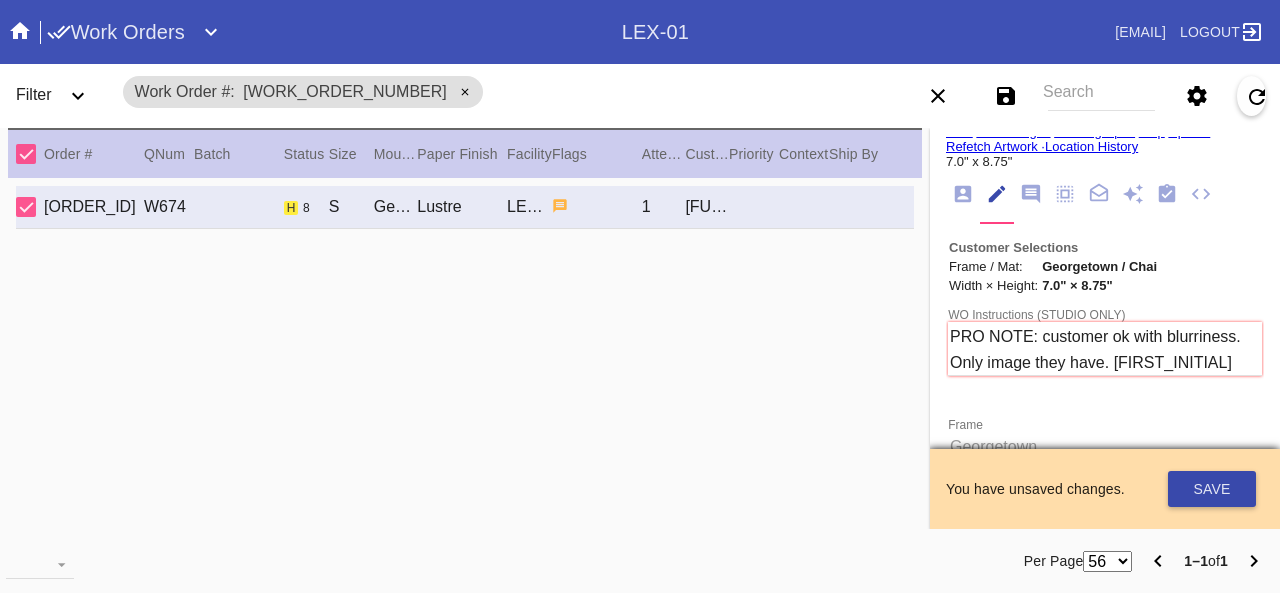 click on "Save" at bounding box center [1212, 489] 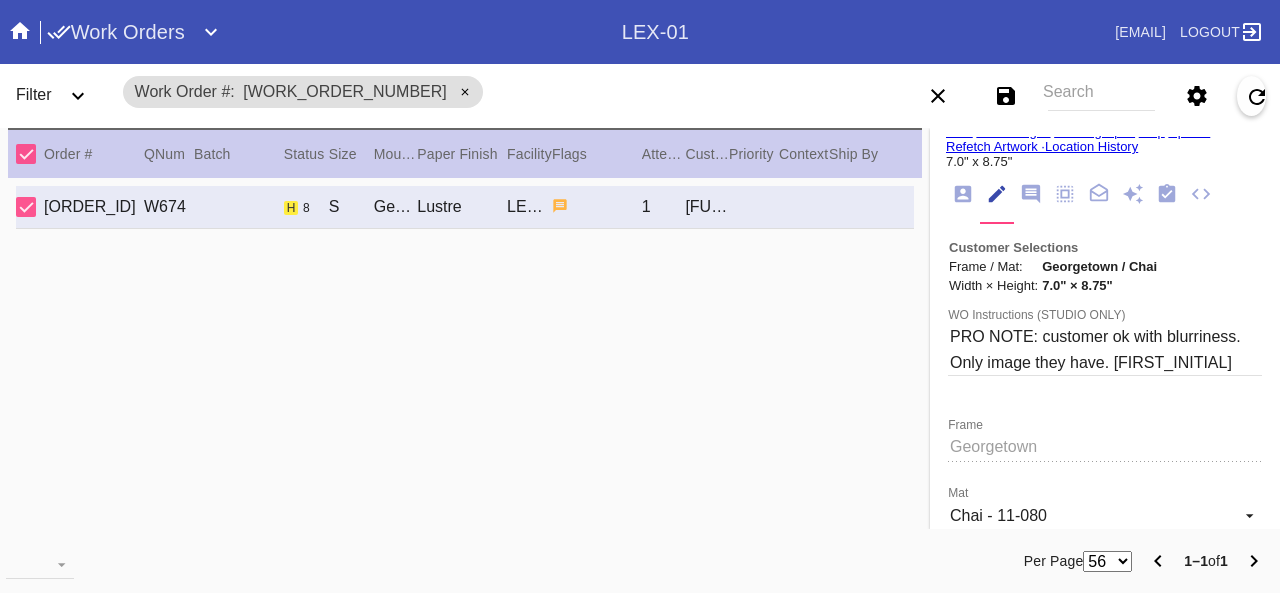scroll, scrollTop: 0, scrollLeft: 0, axis: both 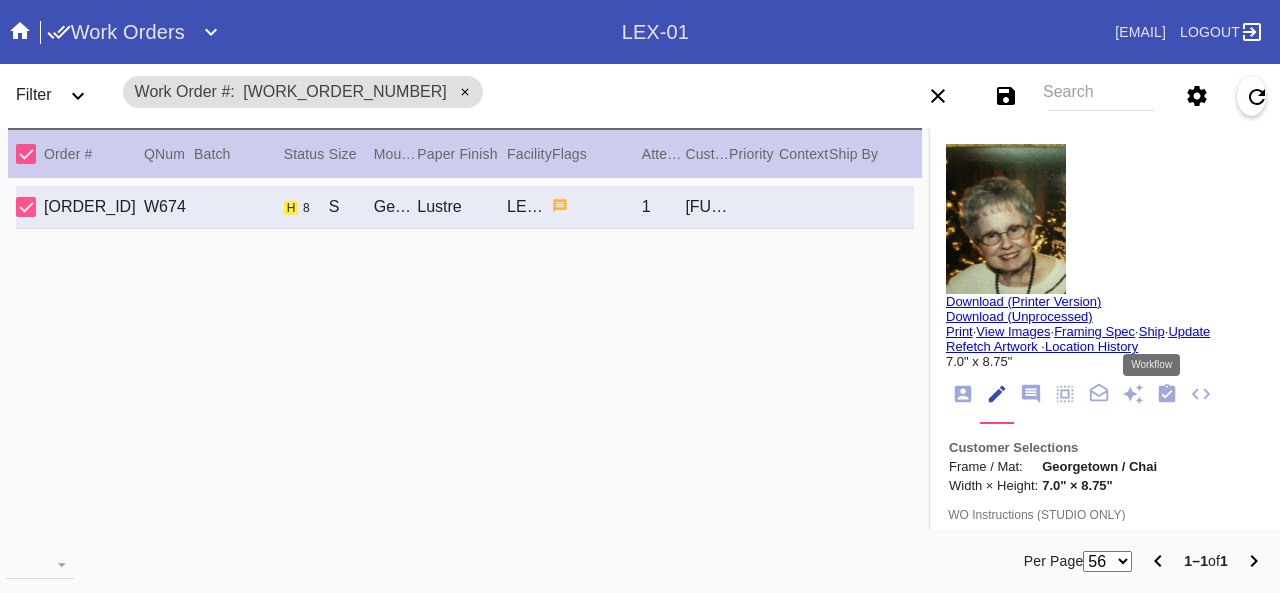 click at bounding box center (1167, 394) 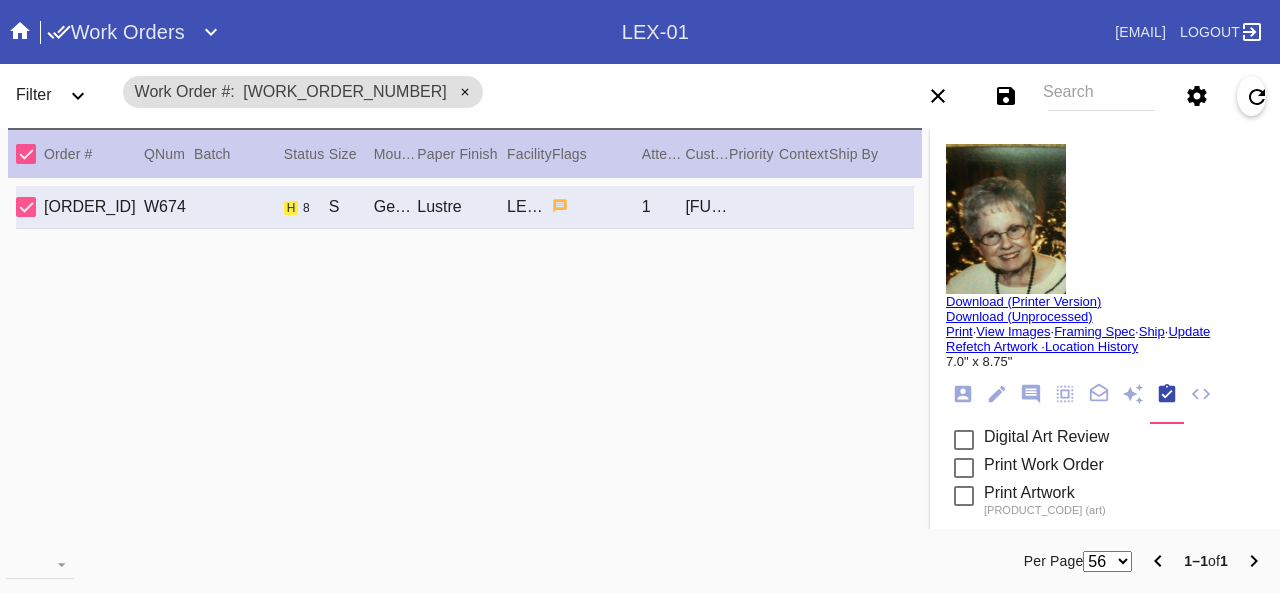 scroll, scrollTop: 318, scrollLeft: 0, axis: vertical 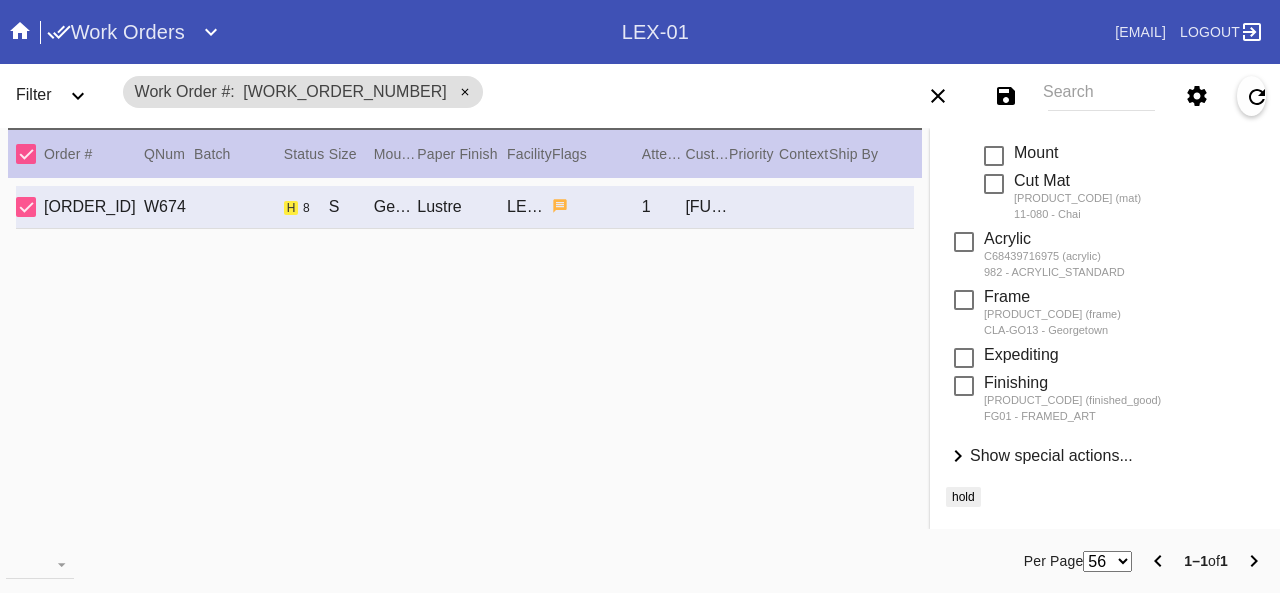 click on "Show special actions..." at bounding box center (1051, 455) 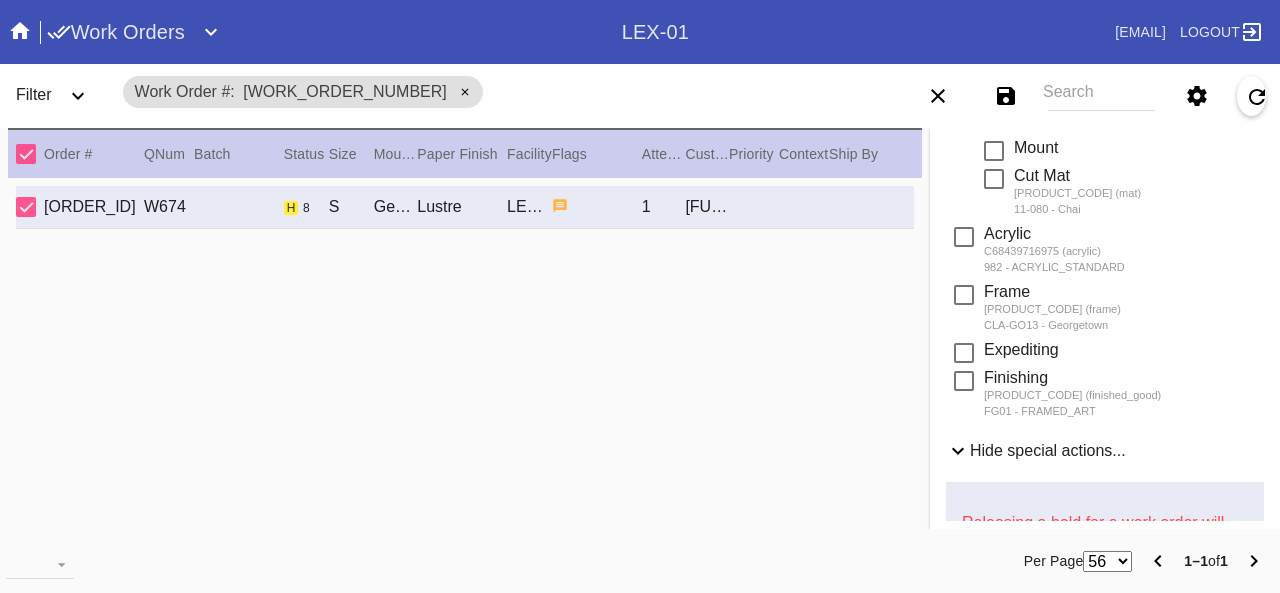 scroll, scrollTop: 916, scrollLeft: 0, axis: vertical 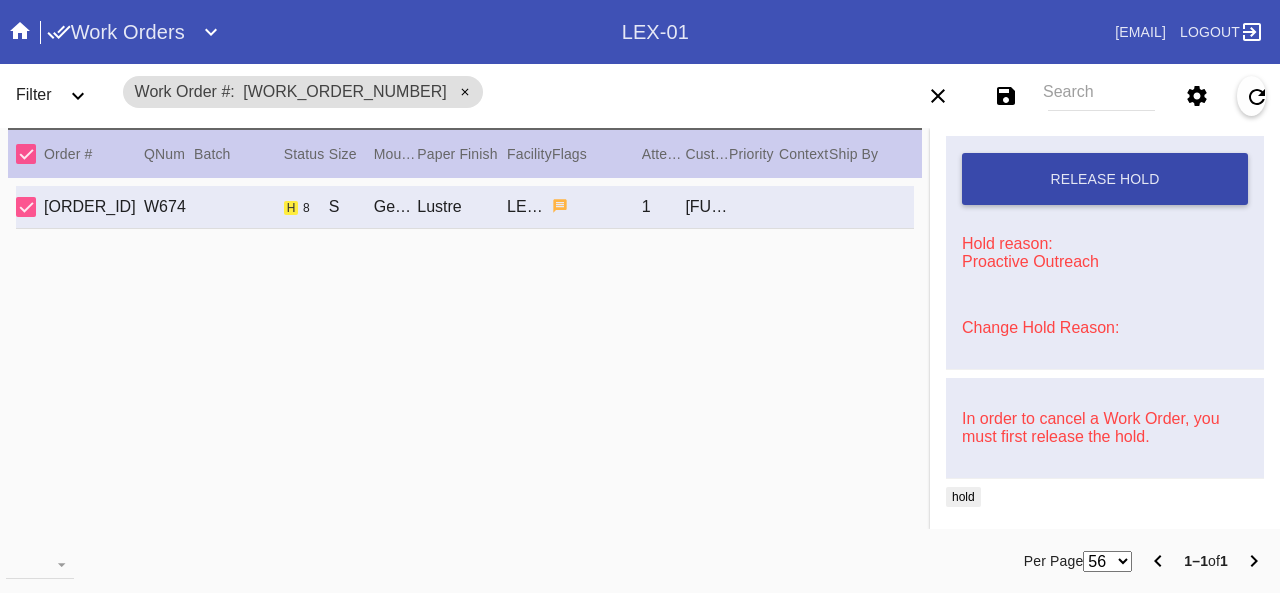click on "Release Hold" at bounding box center (1104, 179) 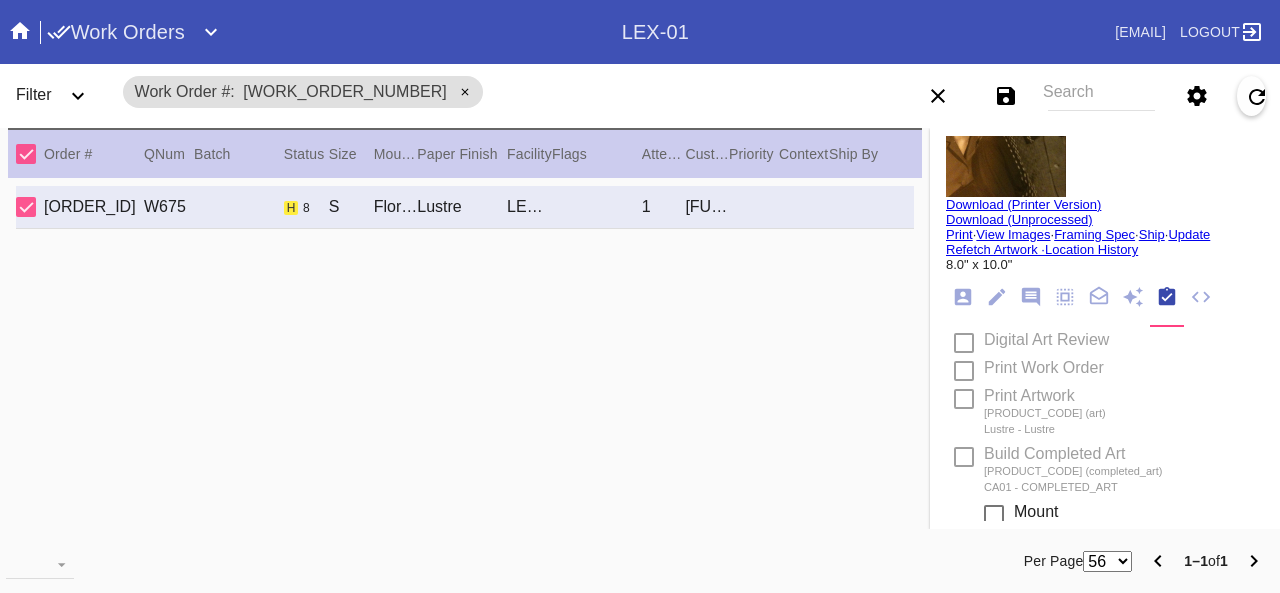 scroll, scrollTop: 0, scrollLeft: 0, axis: both 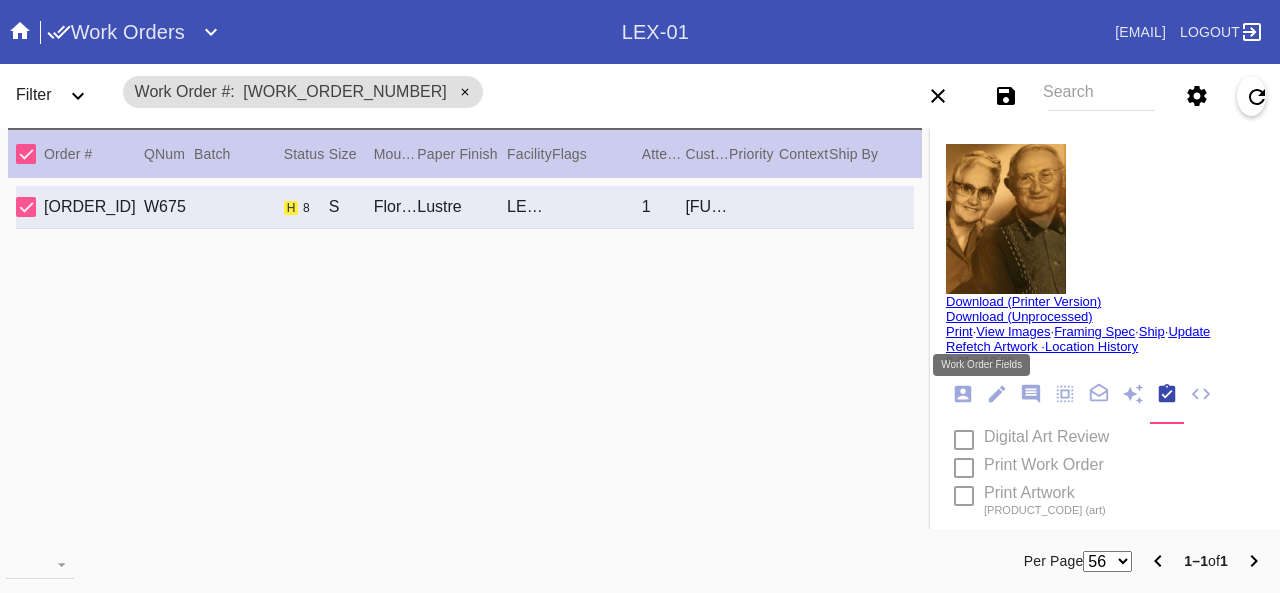 click at bounding box center [997, 394] 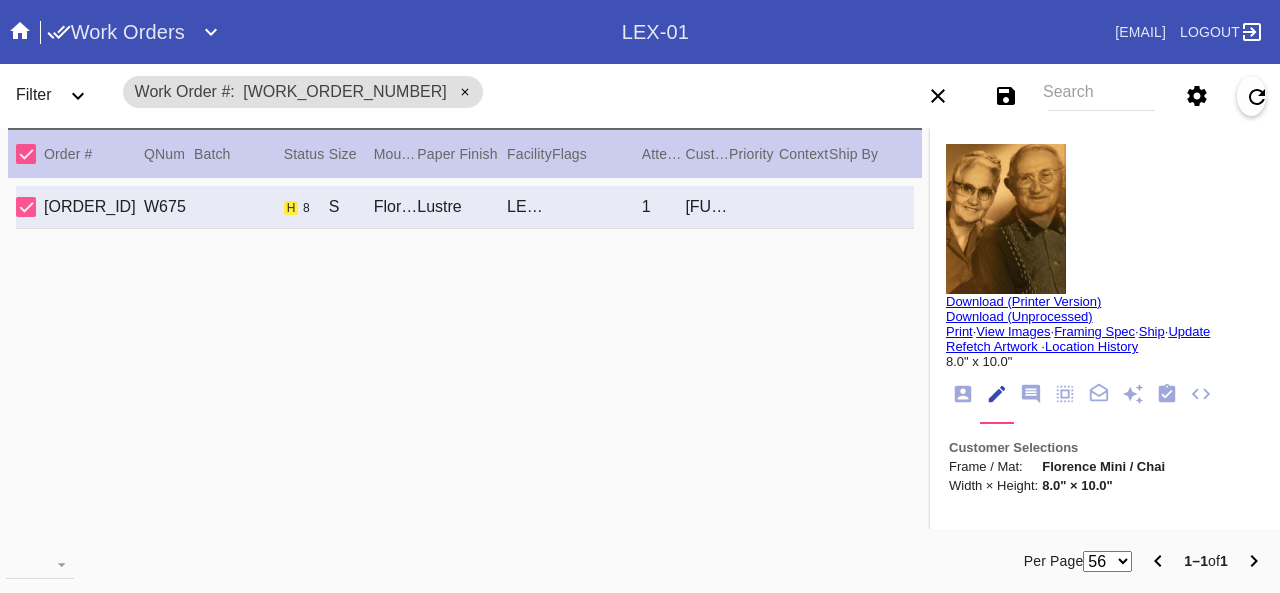 scroll, scrollTop: 73, scrollLeft: 0, axis: vertical 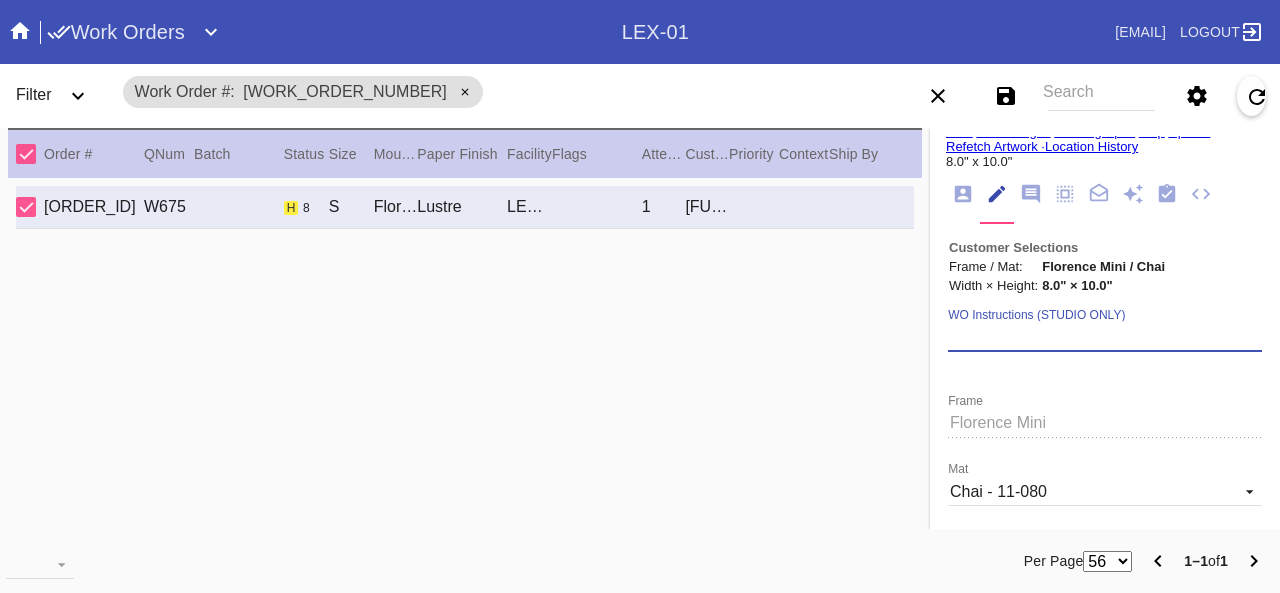 paste on "PRO NOTE: customer ok with blurriness. Only image they have. [FIRST_INITIAL] [DATE]" 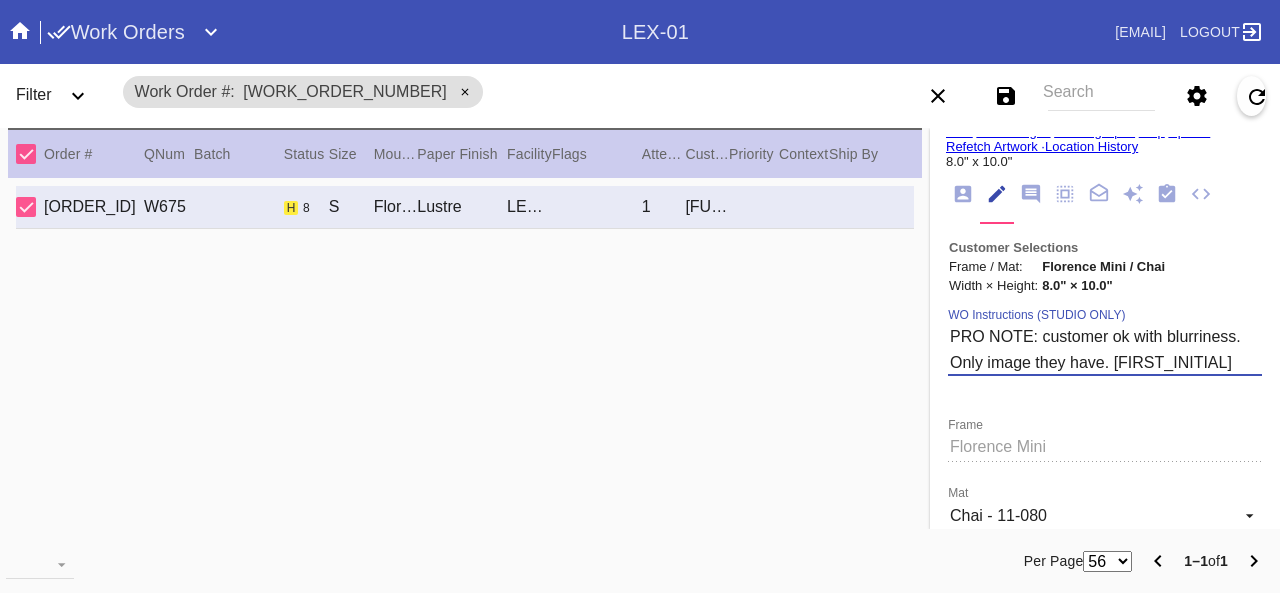 type on "PRO NOTE: customer ok with blurriness. Only image they have. [FIRST_INITIAL] [DATE]" 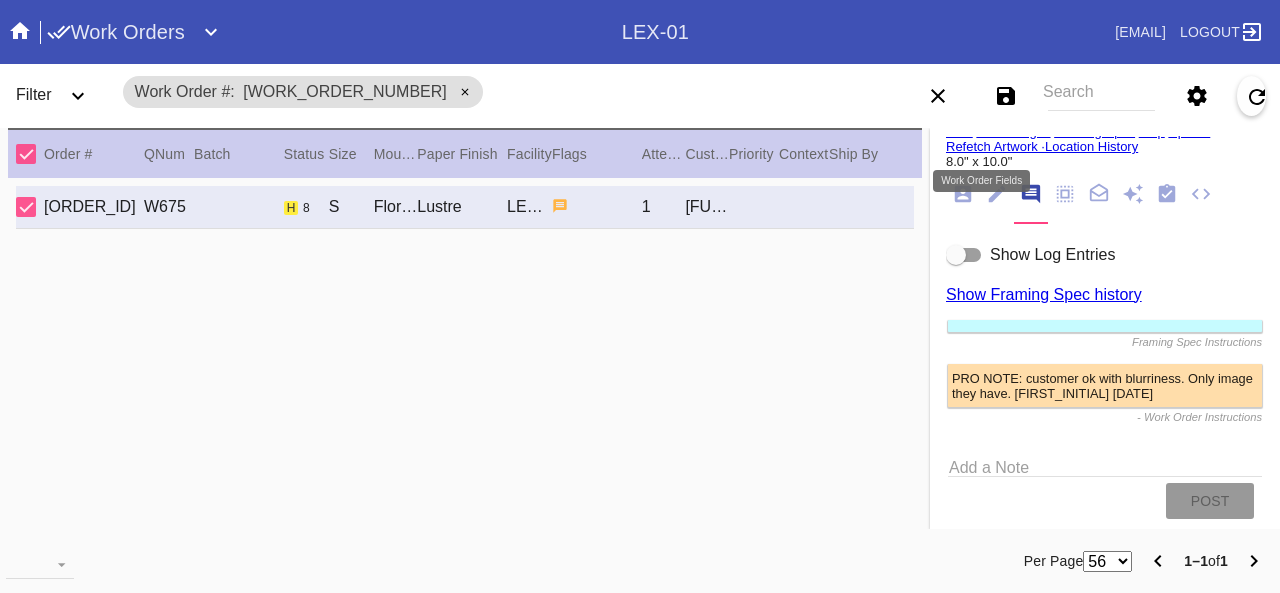 click at bounding box center (997, 194) 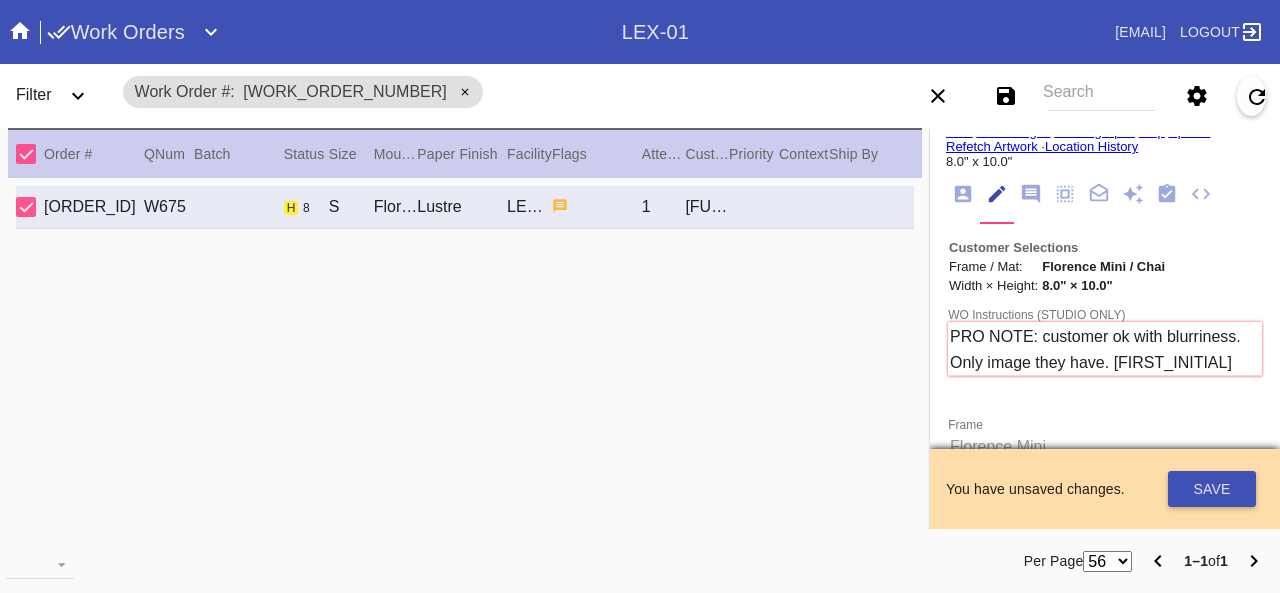 scroll, scrollTop: 73, scrollLeft: 0, axis: vertical 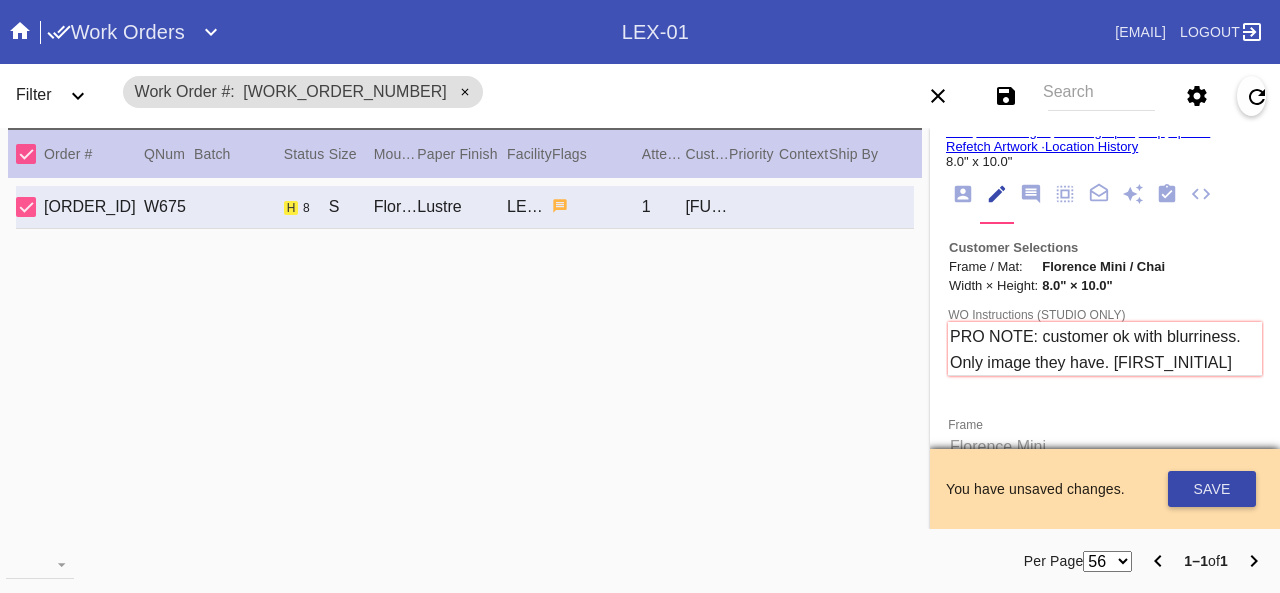 click on "Save" at bounding box center (1212, 489) 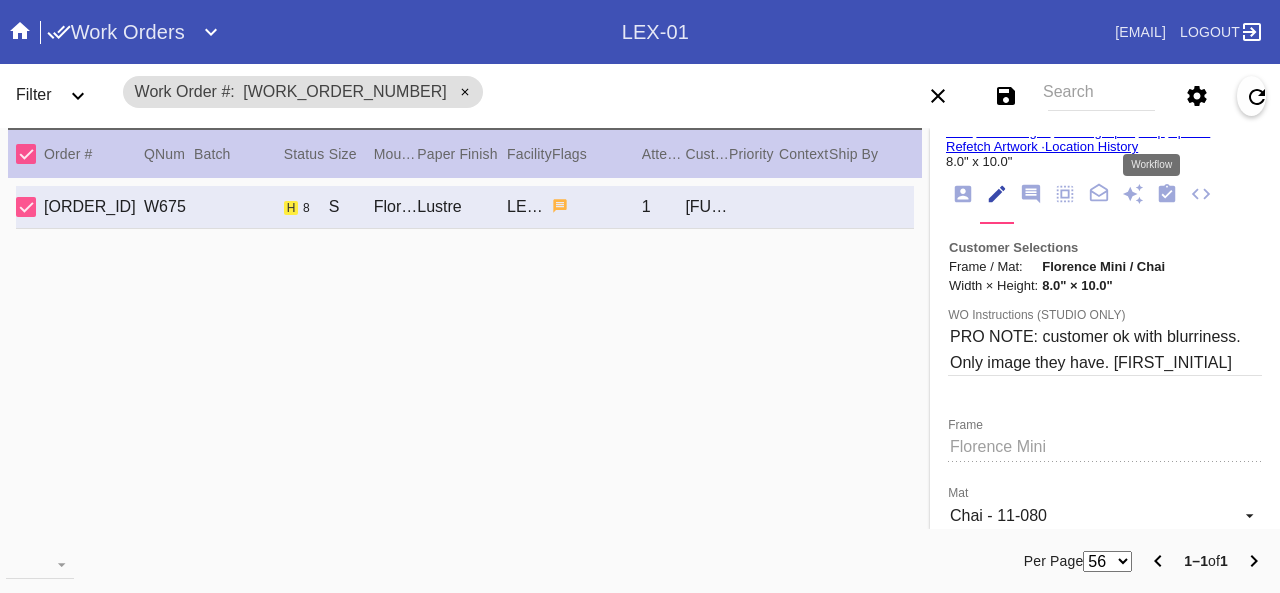 click at bounding box center [1167, 193] 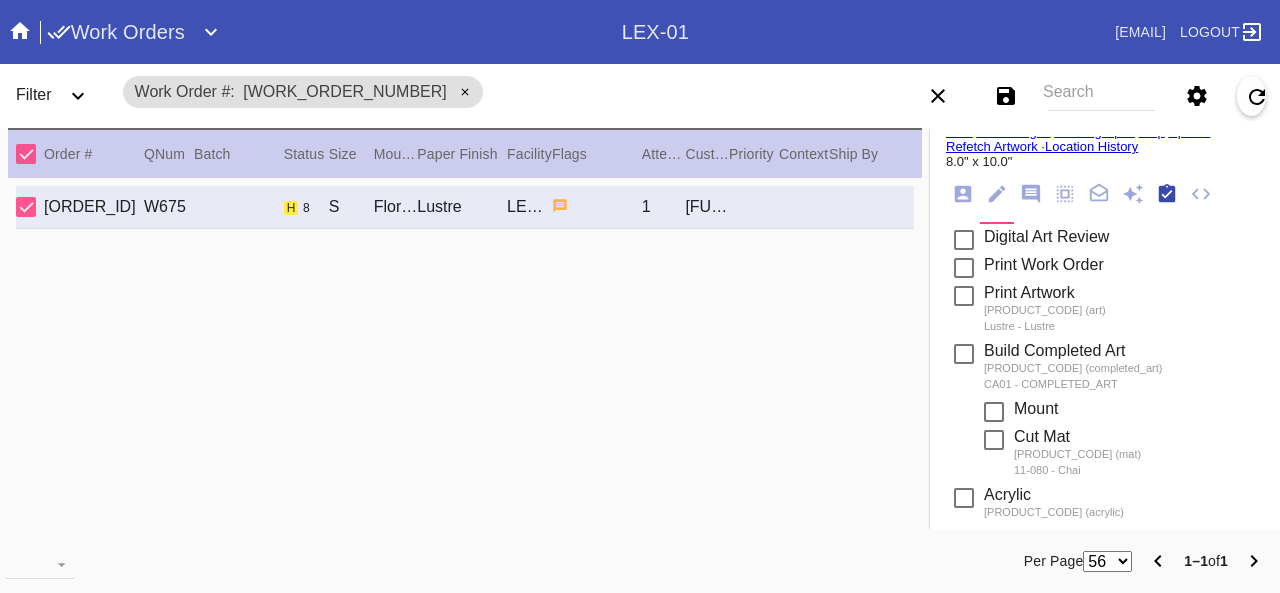 scroll, scrollTop: 318, scrollLeft: 0, axis: vertical 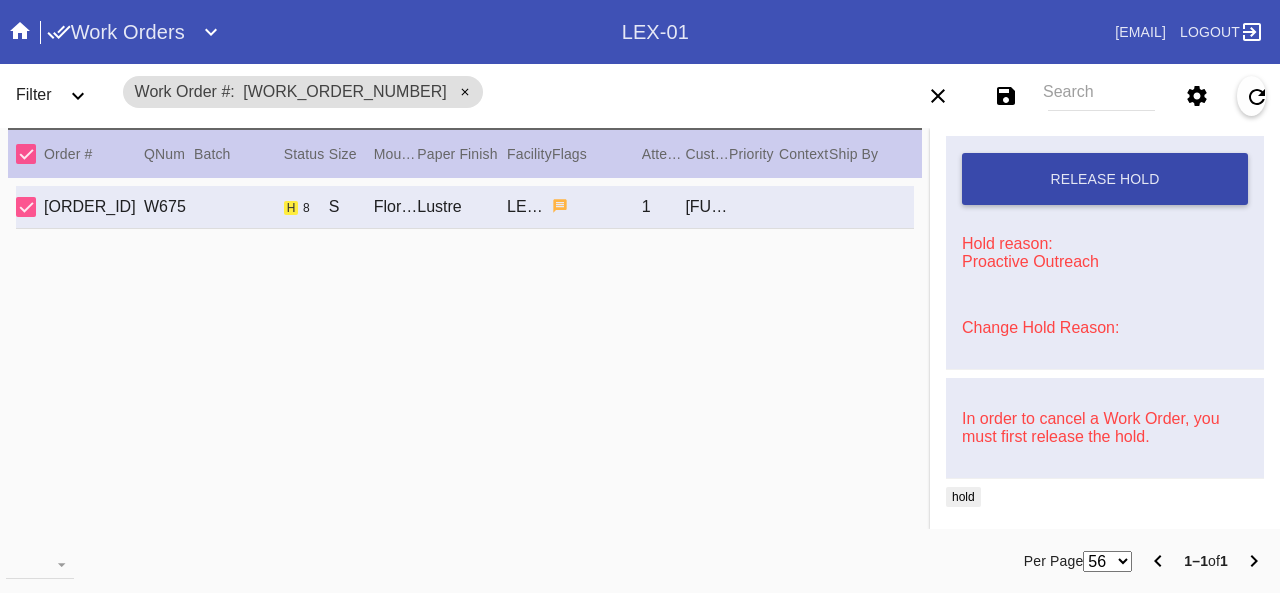 click on "Release Hold" at bounding box center [1104, 179] 